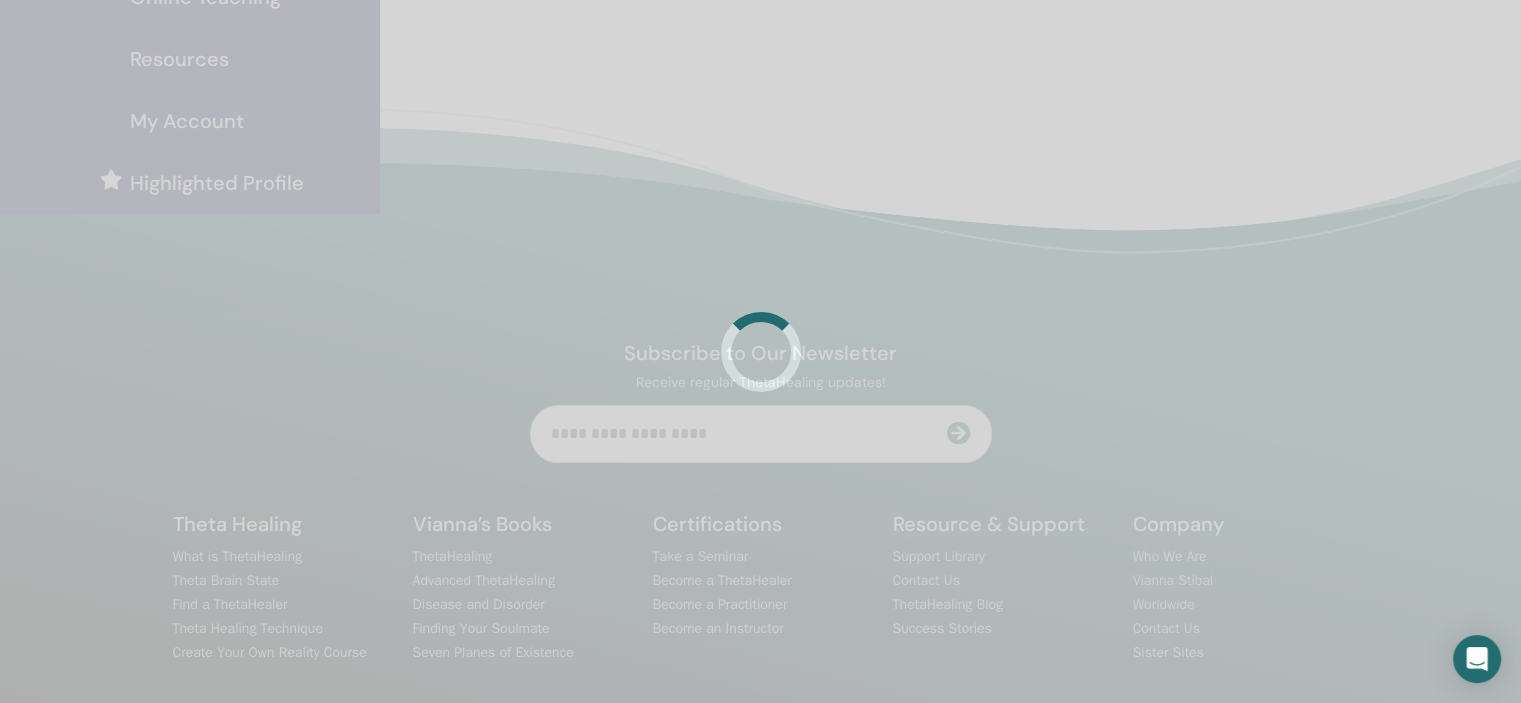scroll, scrollTop: 476, scrollLeft: 0, axis: vertical 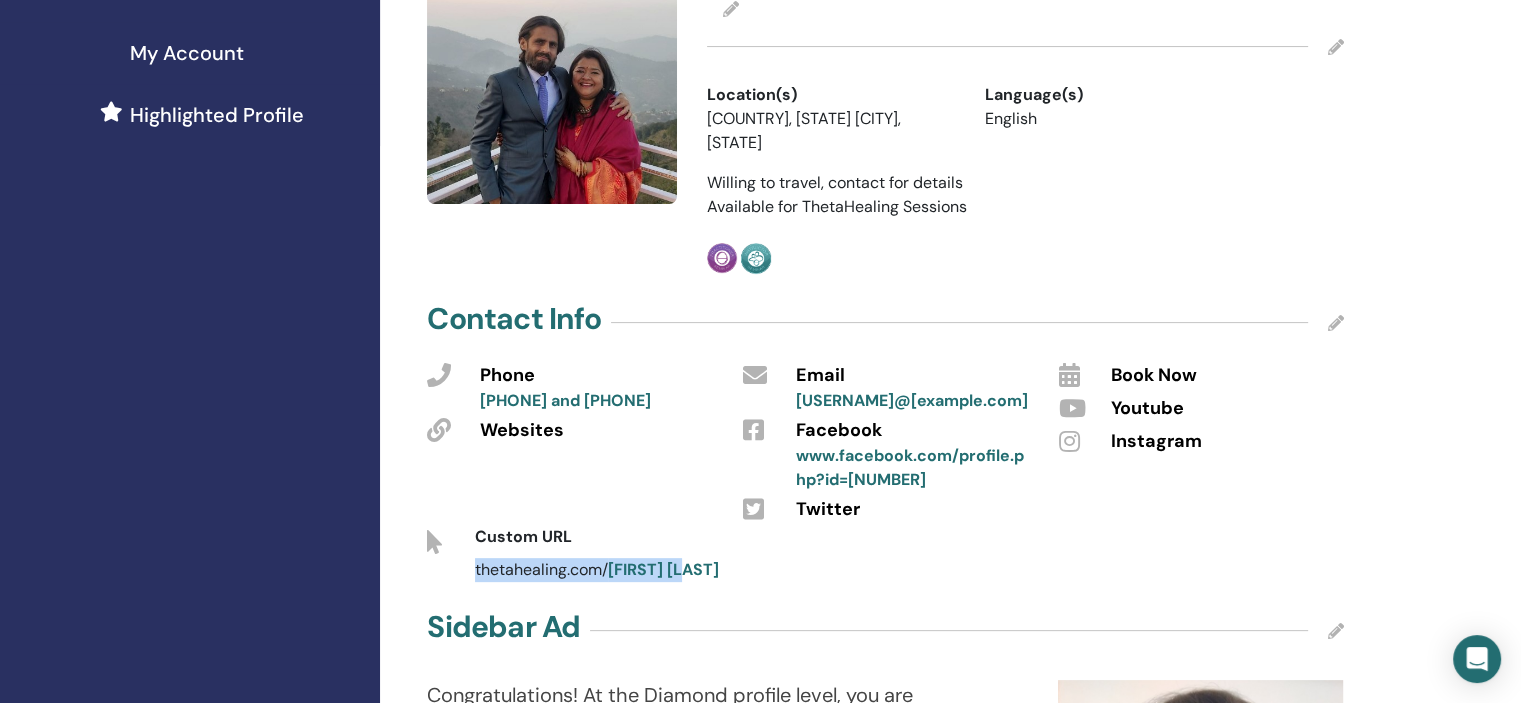 drag, startPoint x: 700, startPoint y: 549, endPoint x: 476, endPoint y: 545, distance: 224.0357 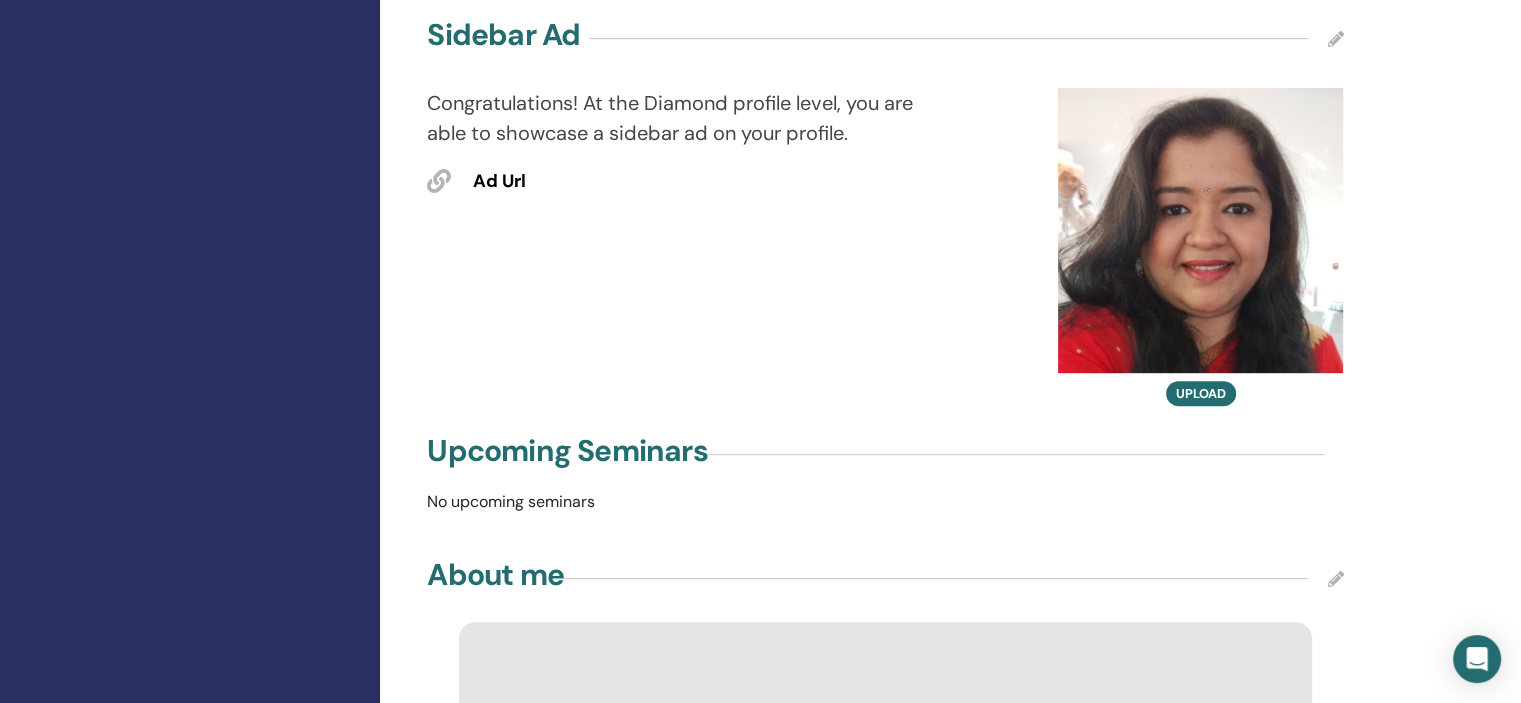 scroll, scrollTop: 1041, scrollLeft: 0, axis: vertical 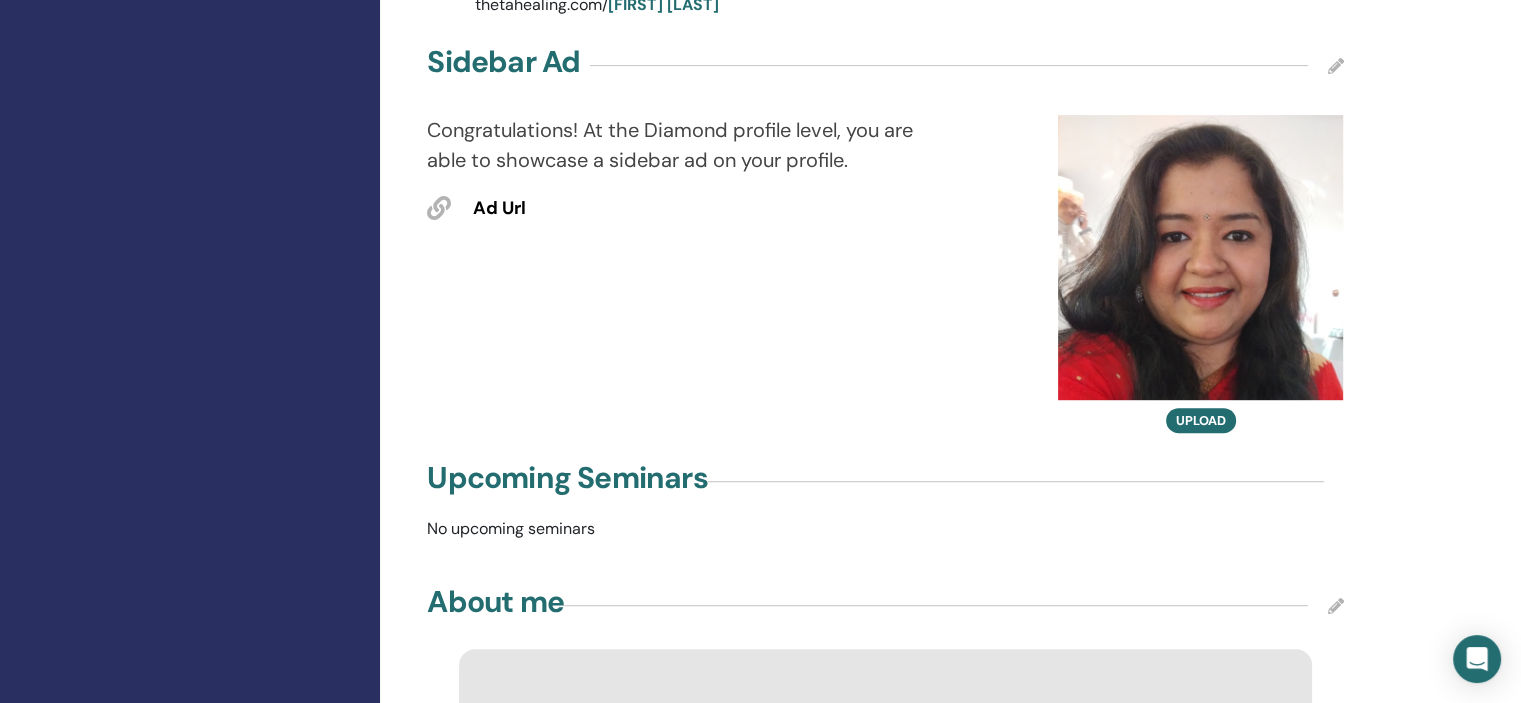 click at bounding box center (1336, 66) 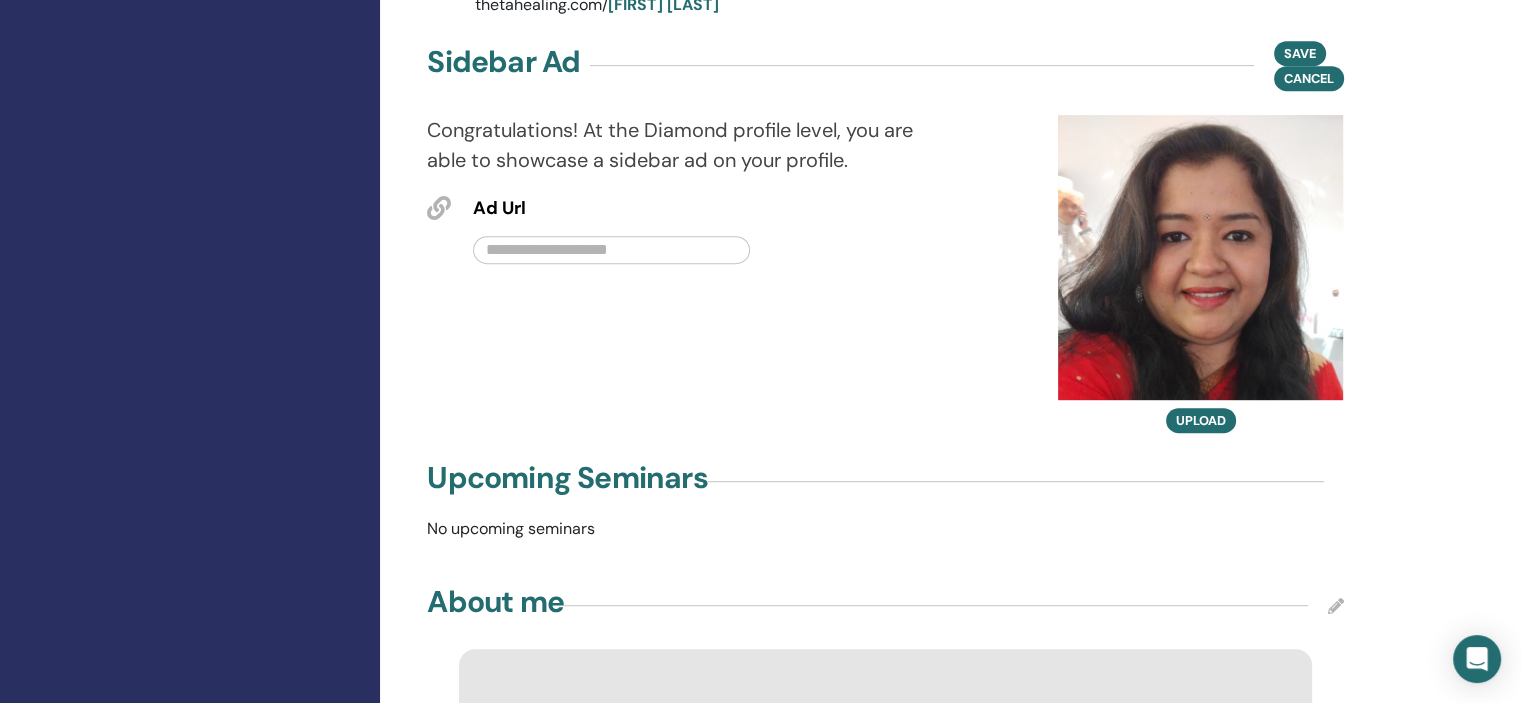 click at bounding box center [611, 250] 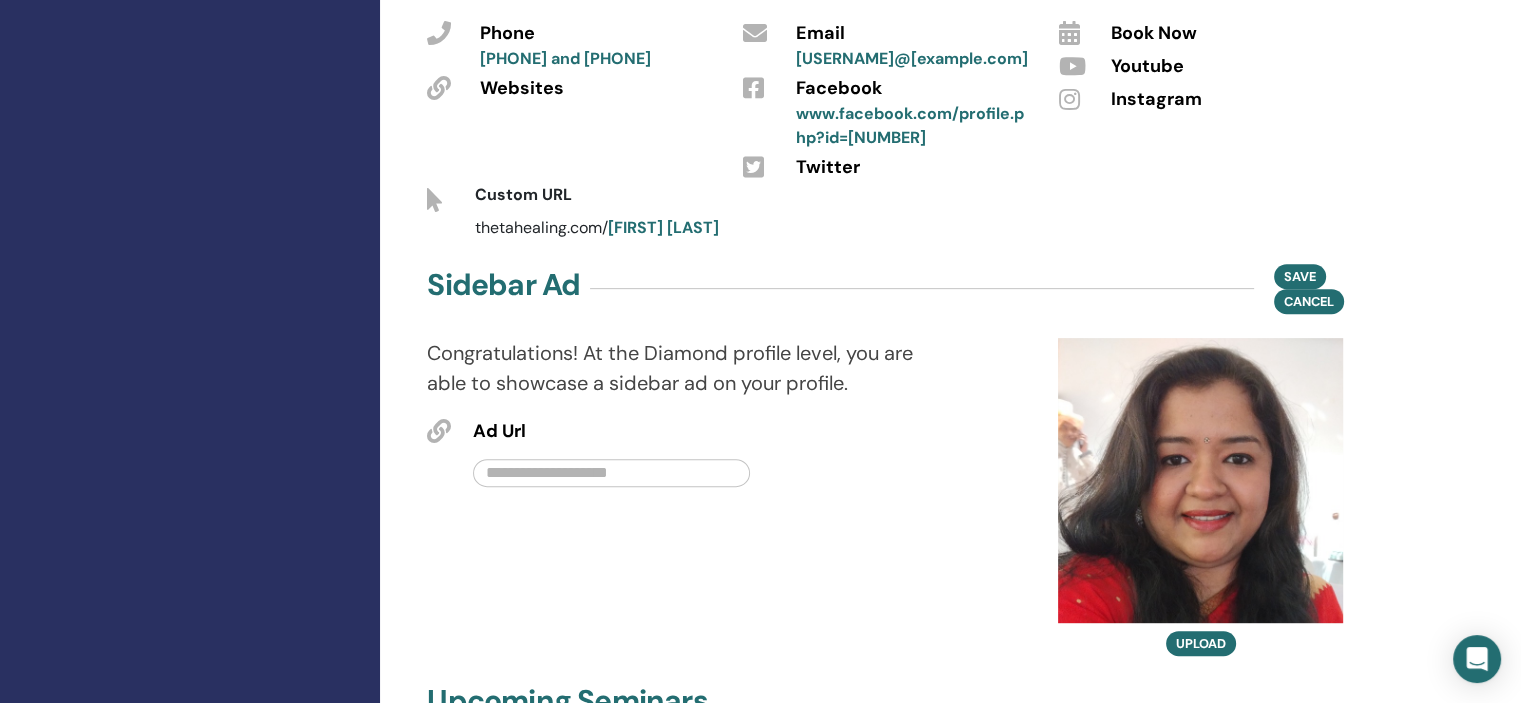scroll, scrollTop: 840, scrollLeft: 0, axis: vertical 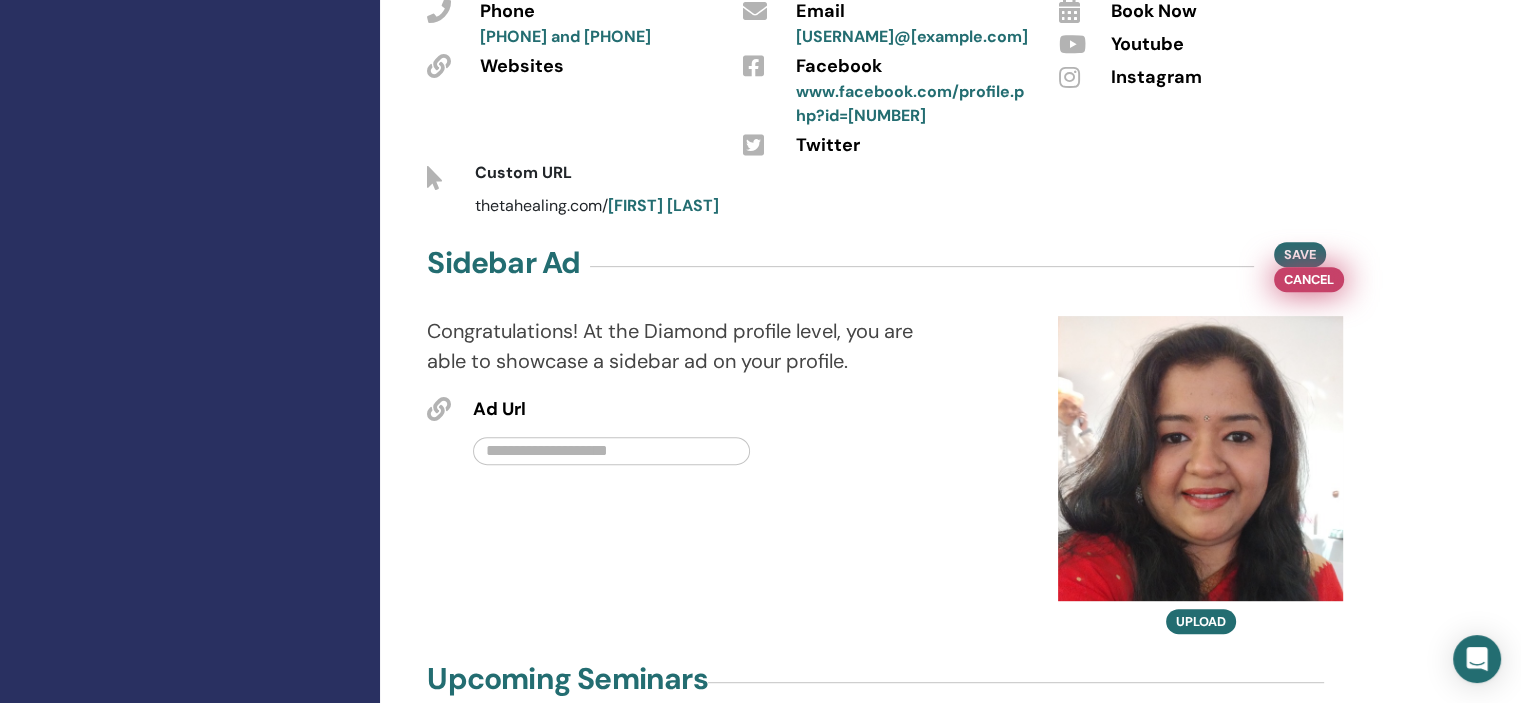 click on "Cancel" at bounding box center [1309, 279] 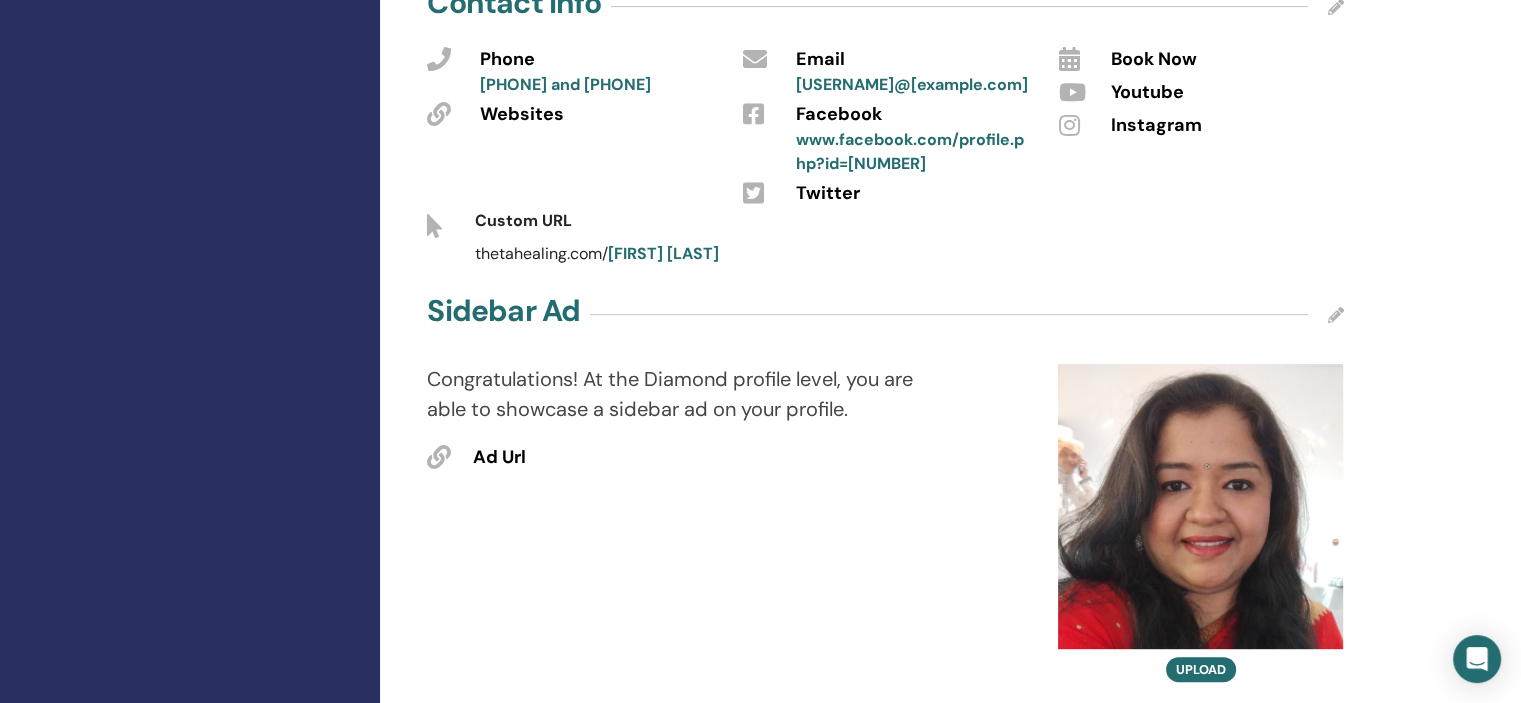 scroll, scrollTop: 770, scrollLeft: 0, axis: vertical 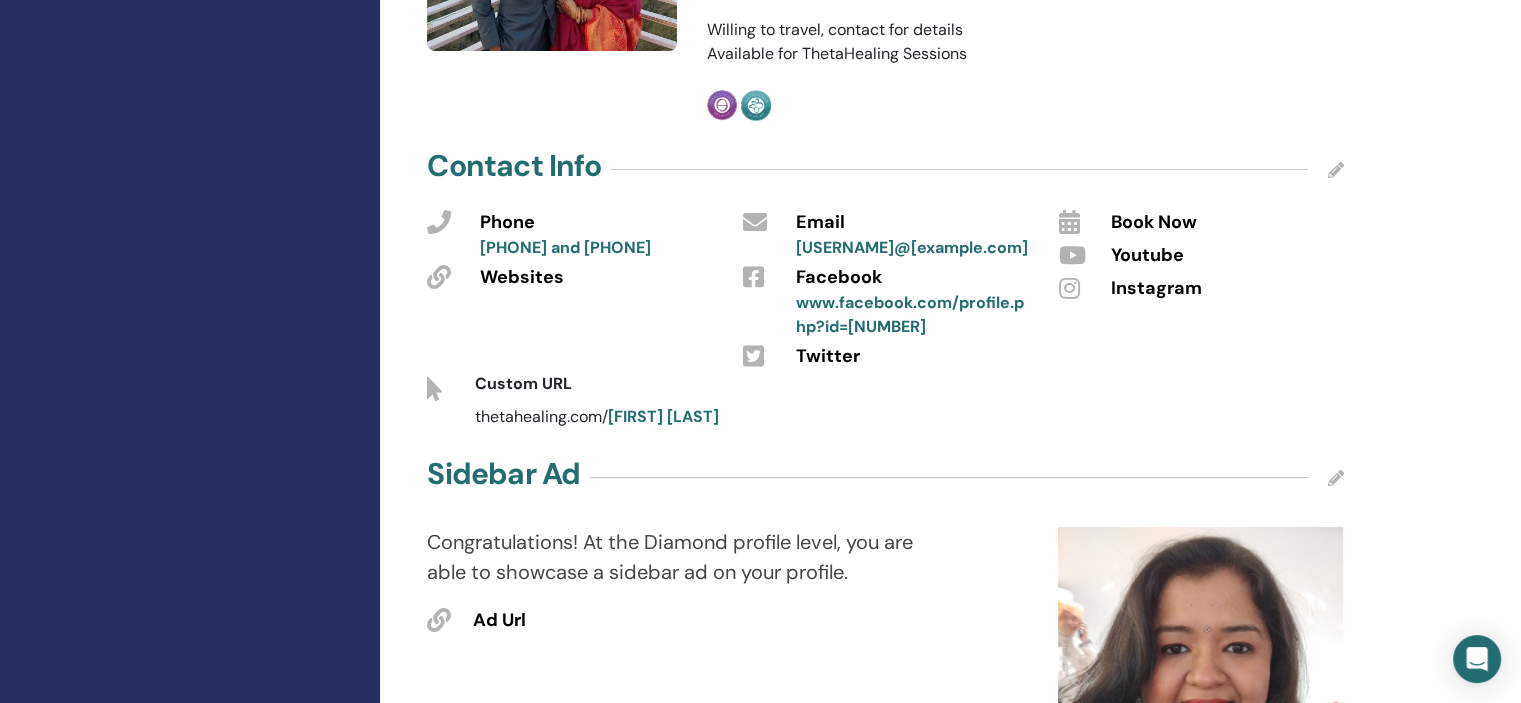 click on "Parul Jain" at bounding box center (663, 416) 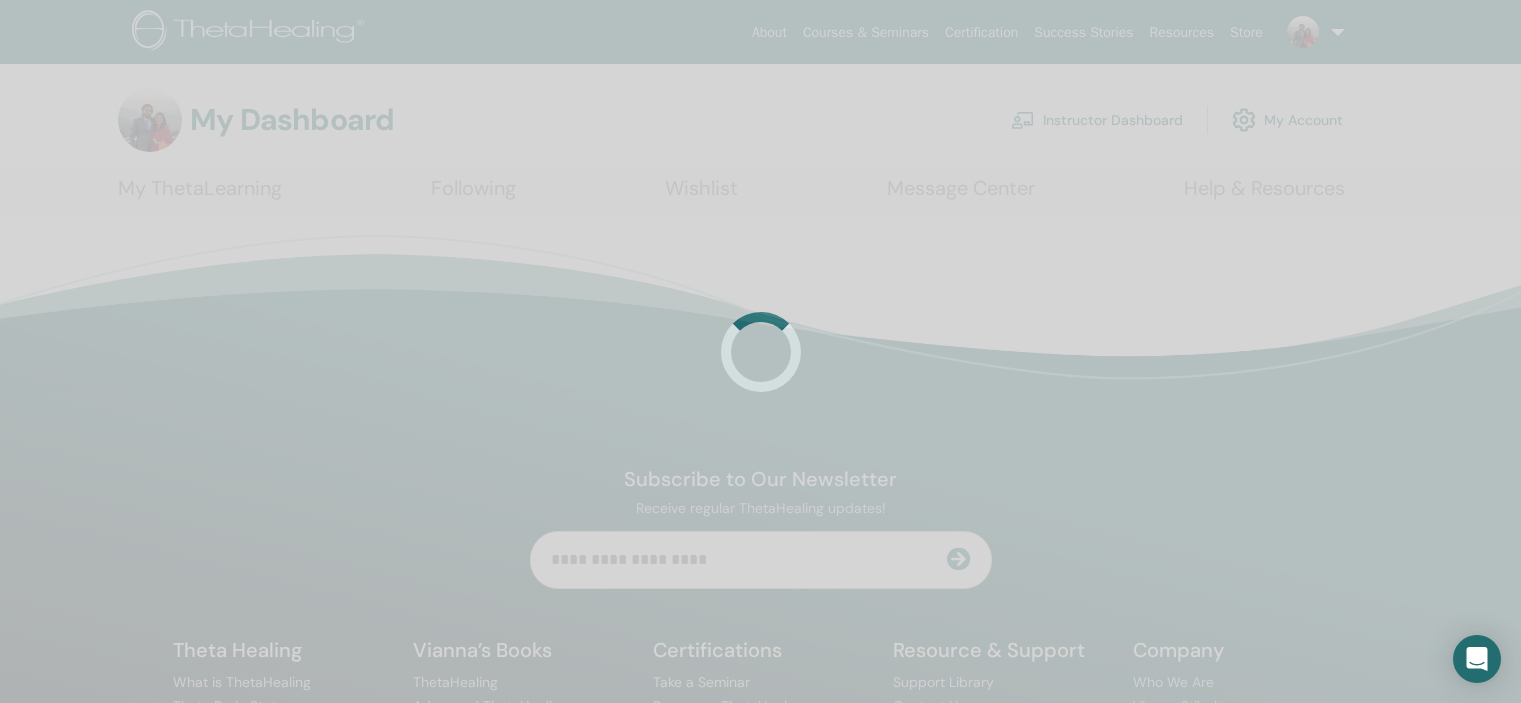 scroll, scrollTop: 0, scrollLeft: 0, axis: both 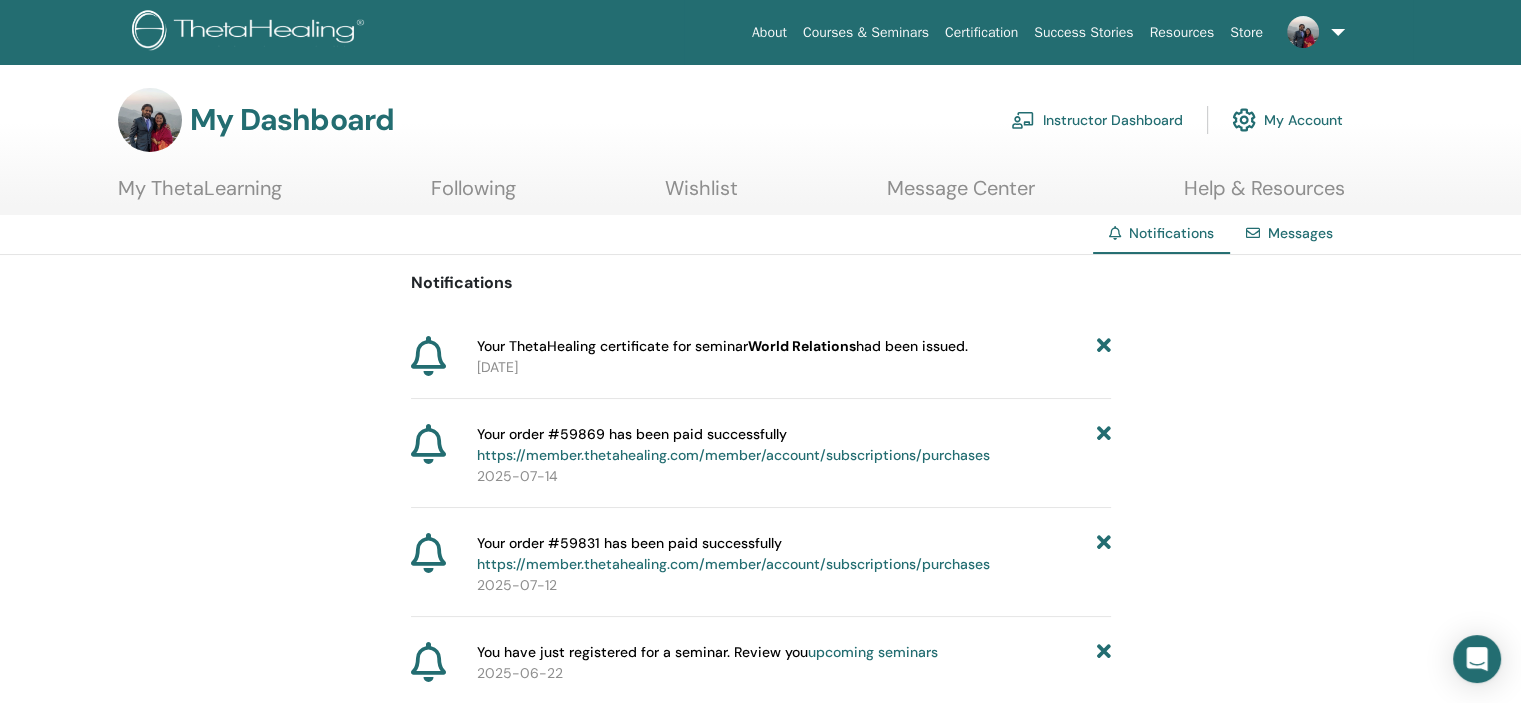 click on "Instructor Dashboard" at bounding box center [1097, 120] 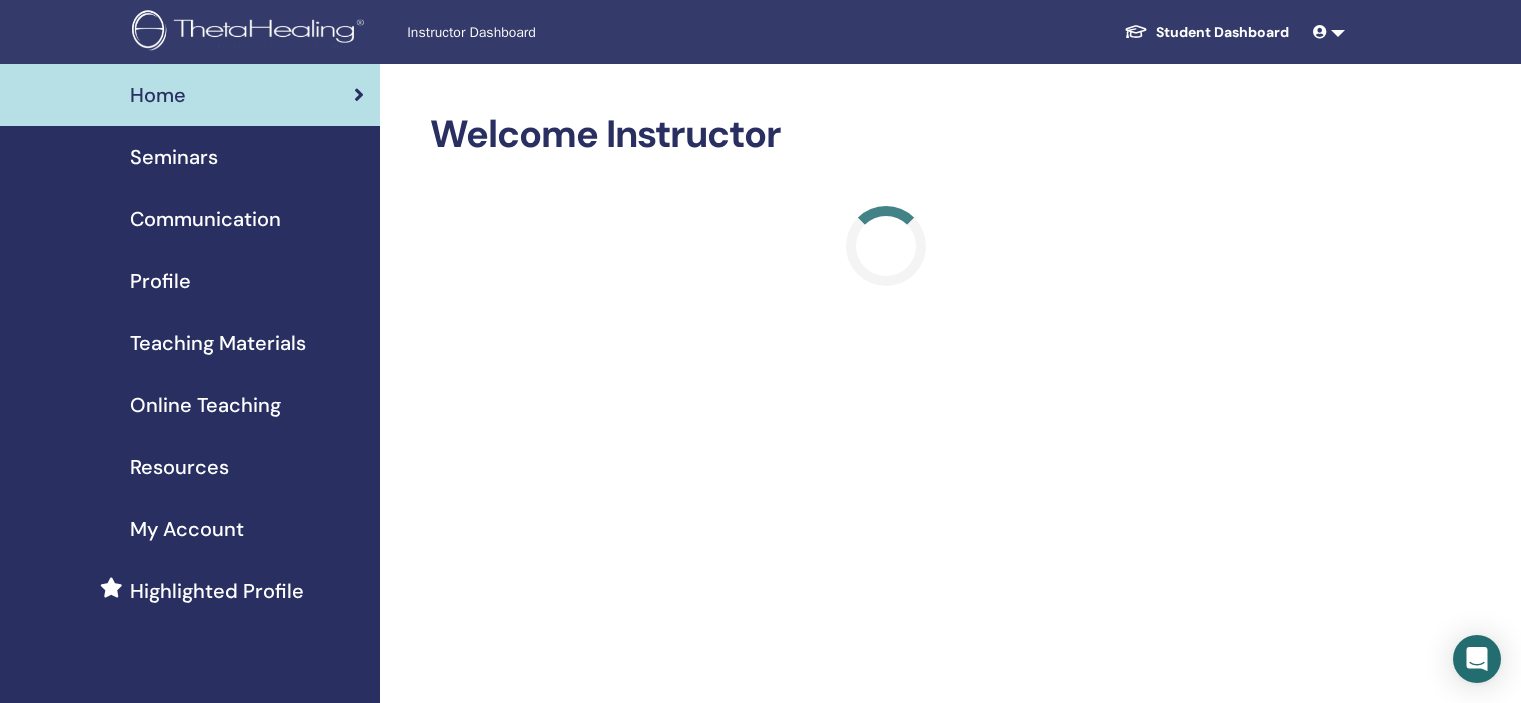 scroll, scrollTop: 0, scrollLeft: 0, axis: both 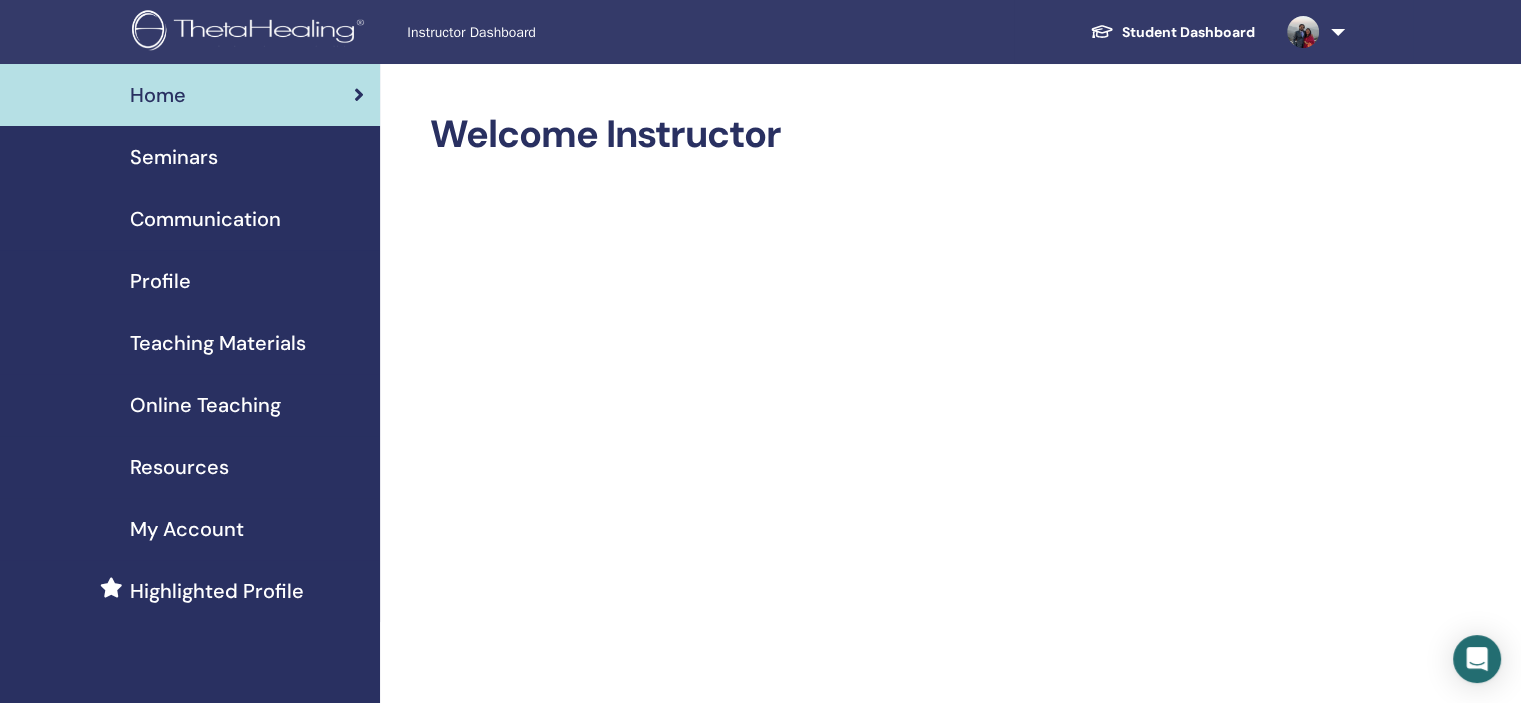 click on "Profile" at bounding box center [160, 281] 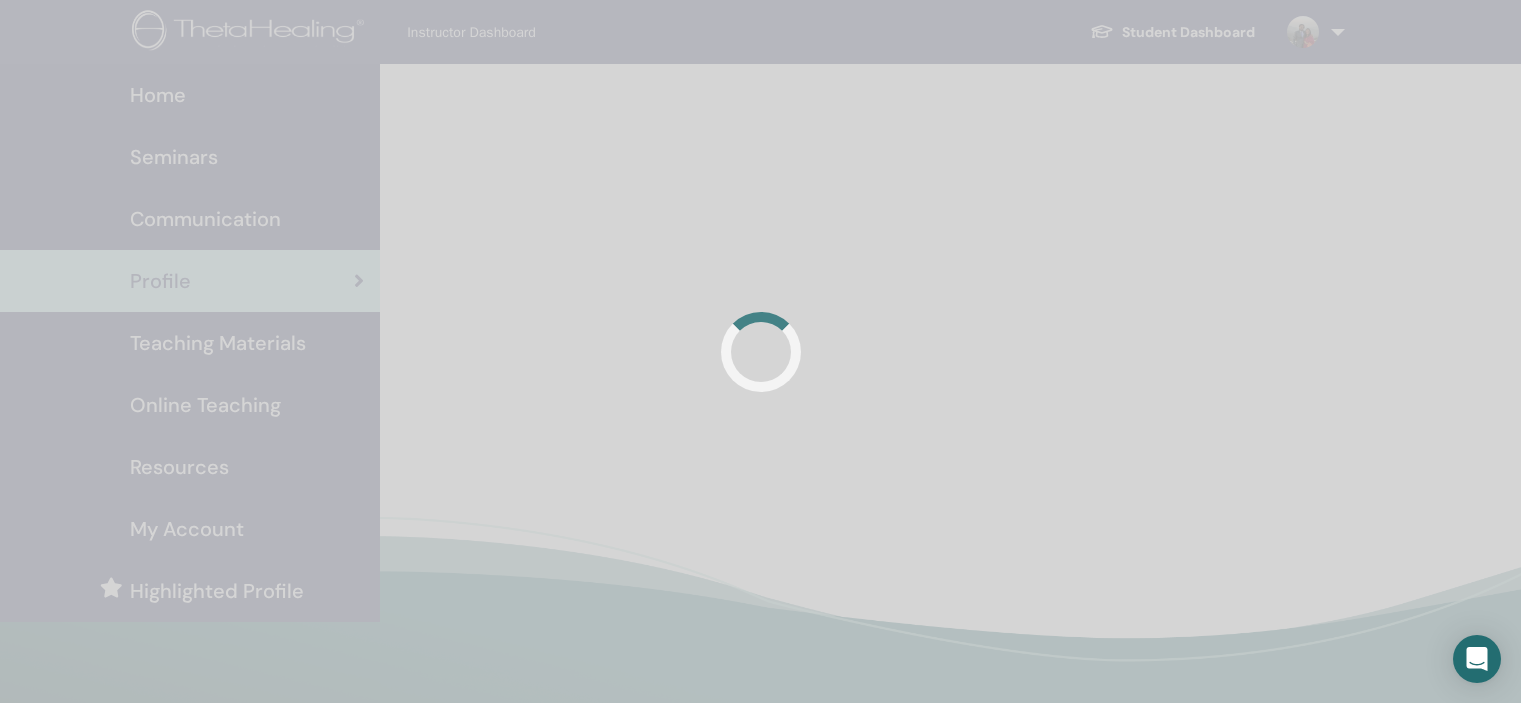 scroll, scrollTop: 0, scrollLeft: 0, axis: both 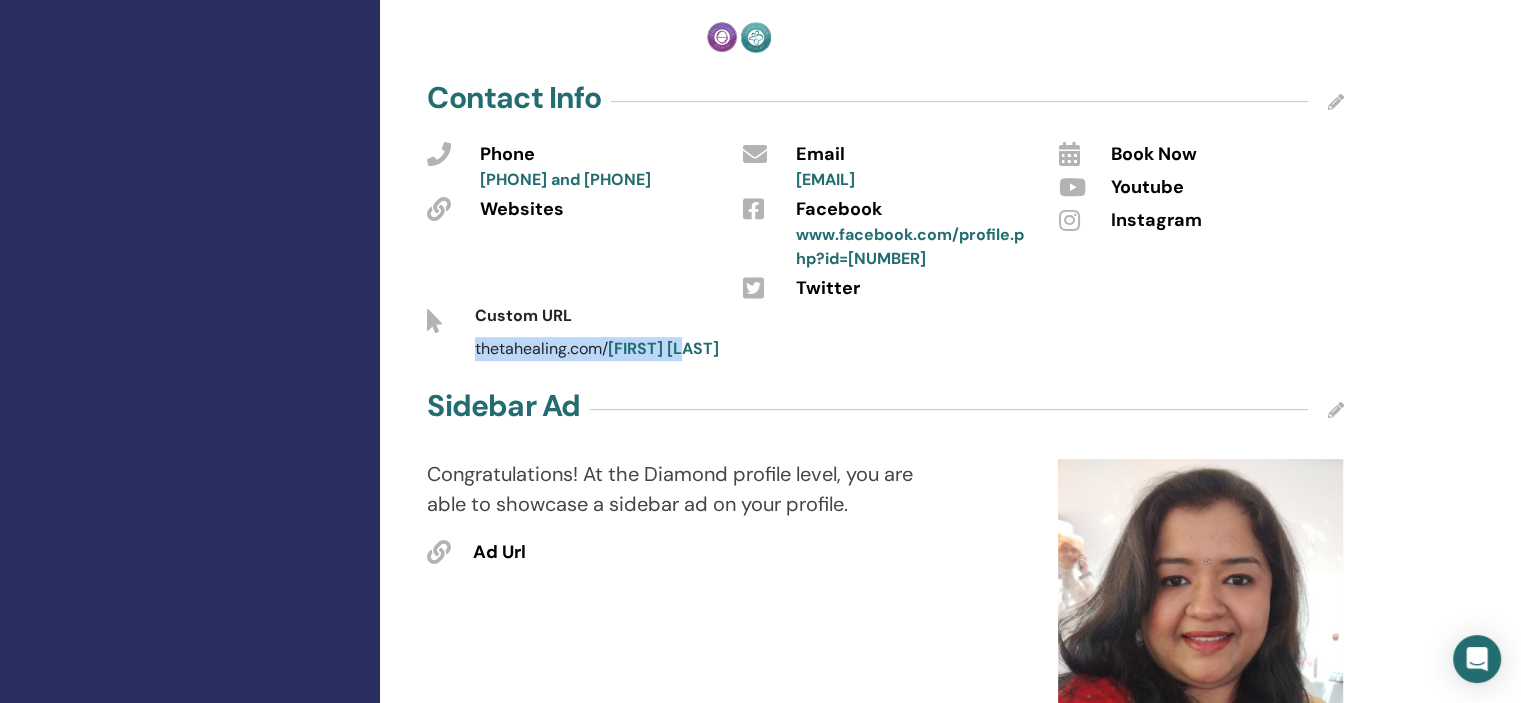 drag, startPoint x: 473, startPoint y: 324, endPoint x: 696, endPoint y: 331, distance: 223.10983 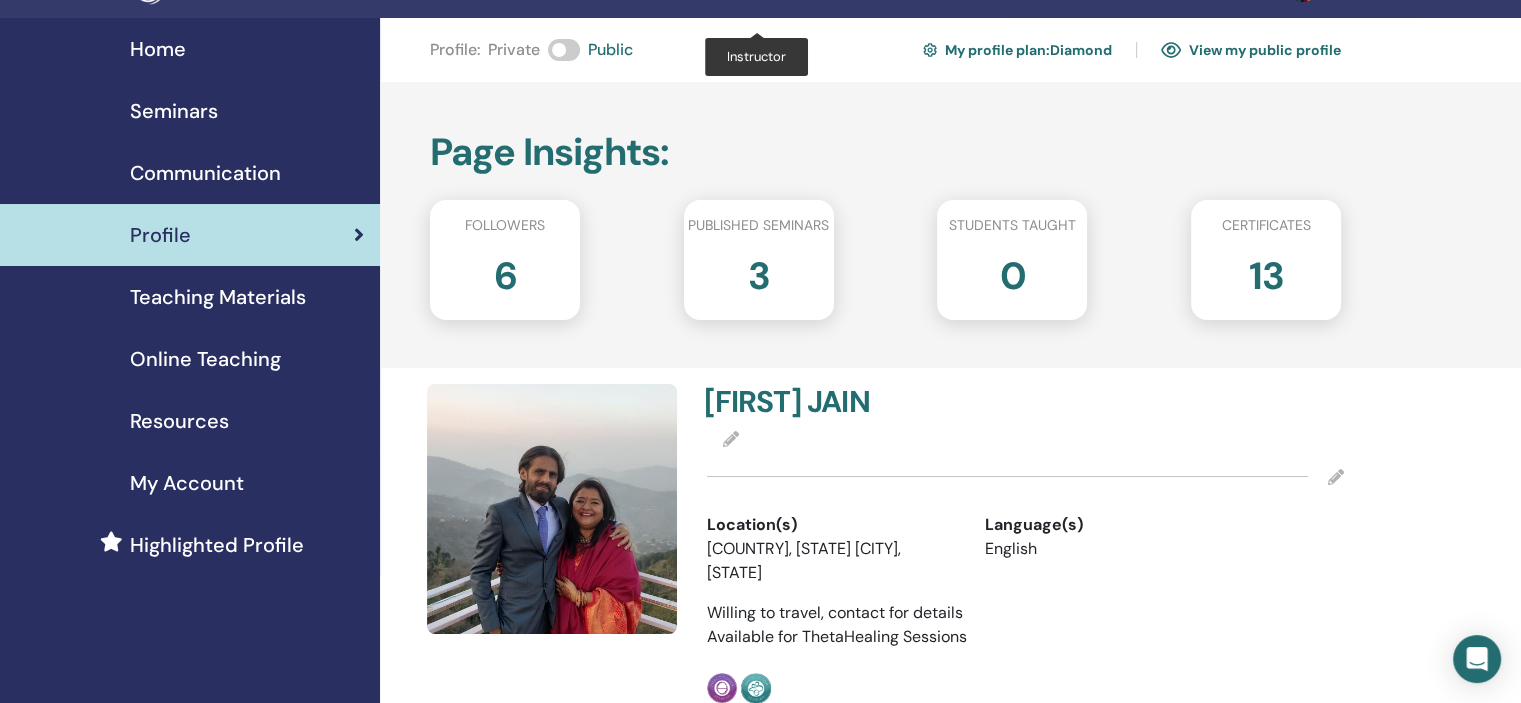 scroll, scrollTop: 0, scrollLeft: 0, axis: both 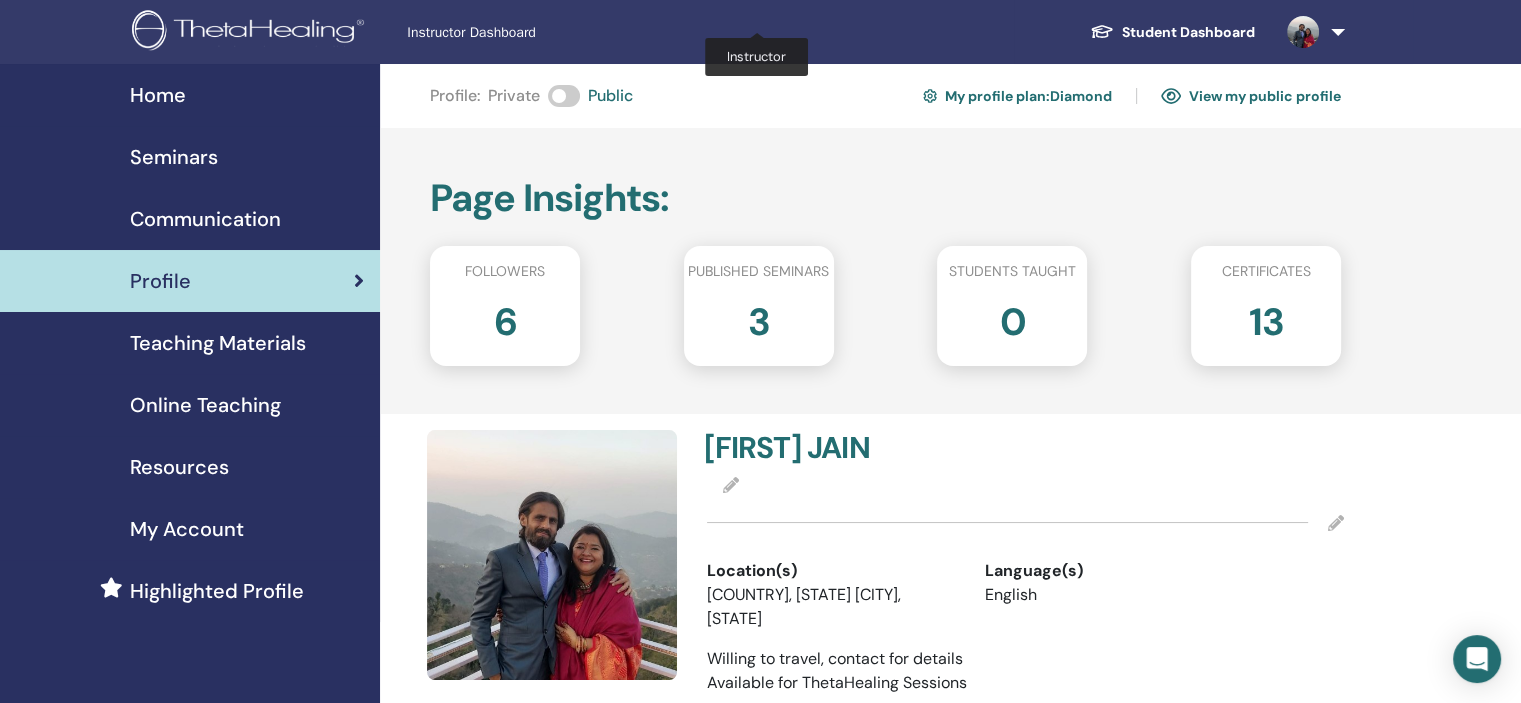 click at bounding box center [1312, 32] 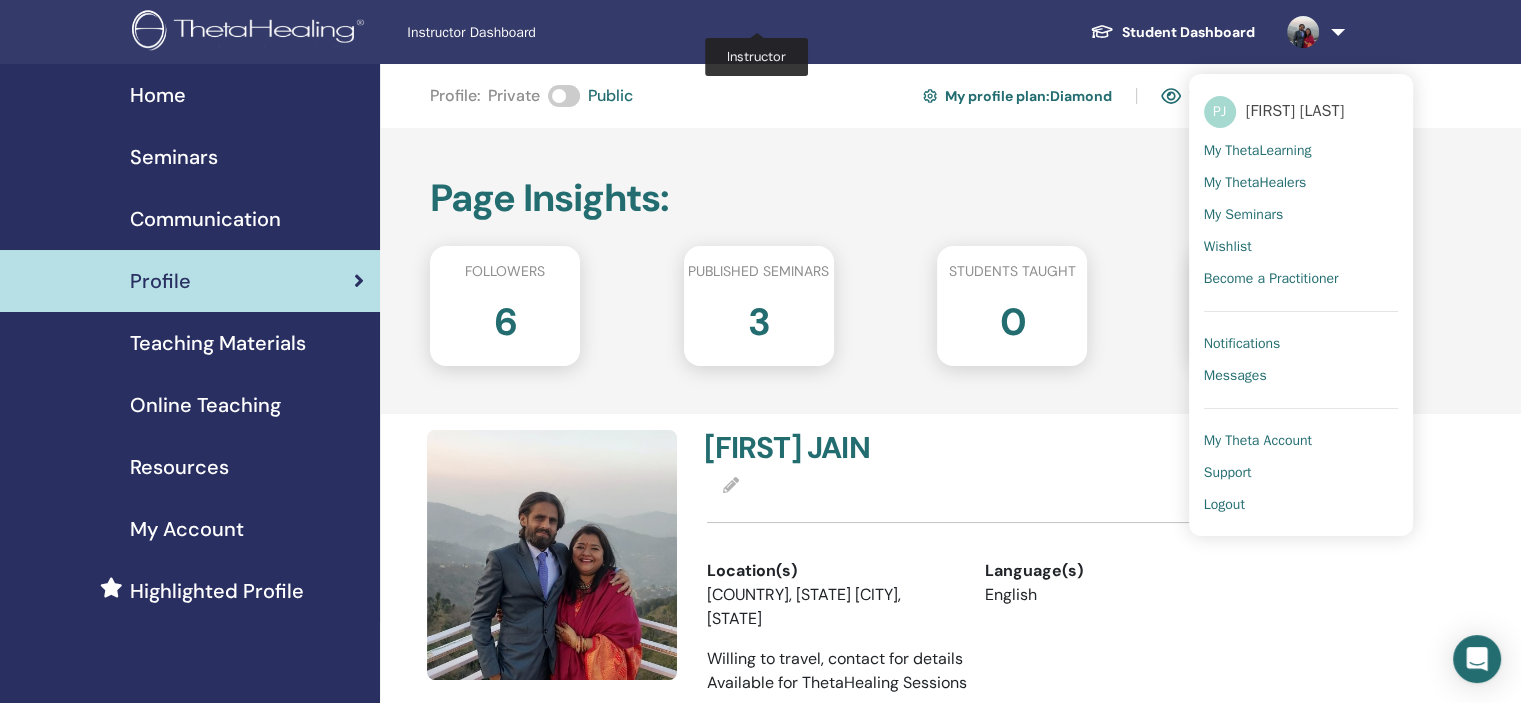 click on "Logout" at bounding box center (1224, 505) 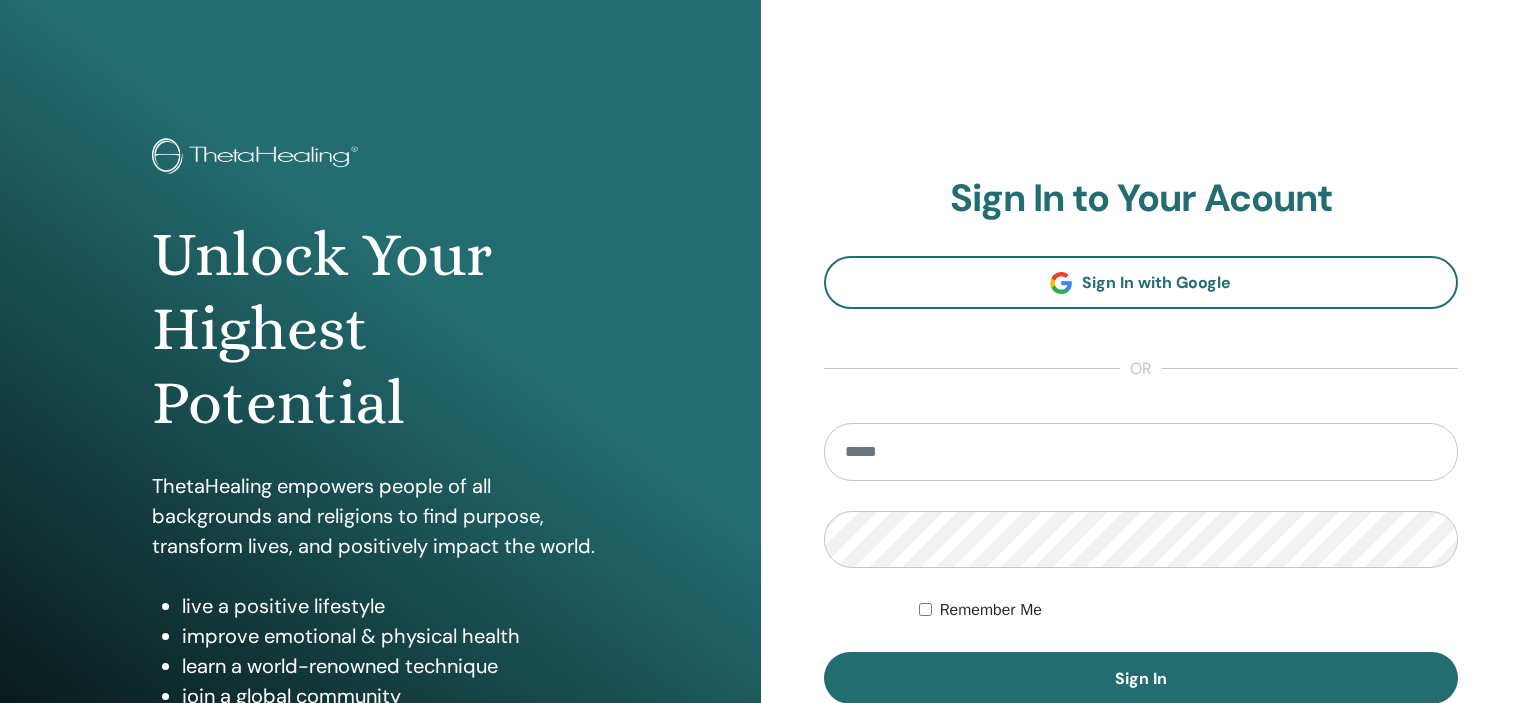 scroll, scrollTop: 0, scrollLeft: 0, axis: both 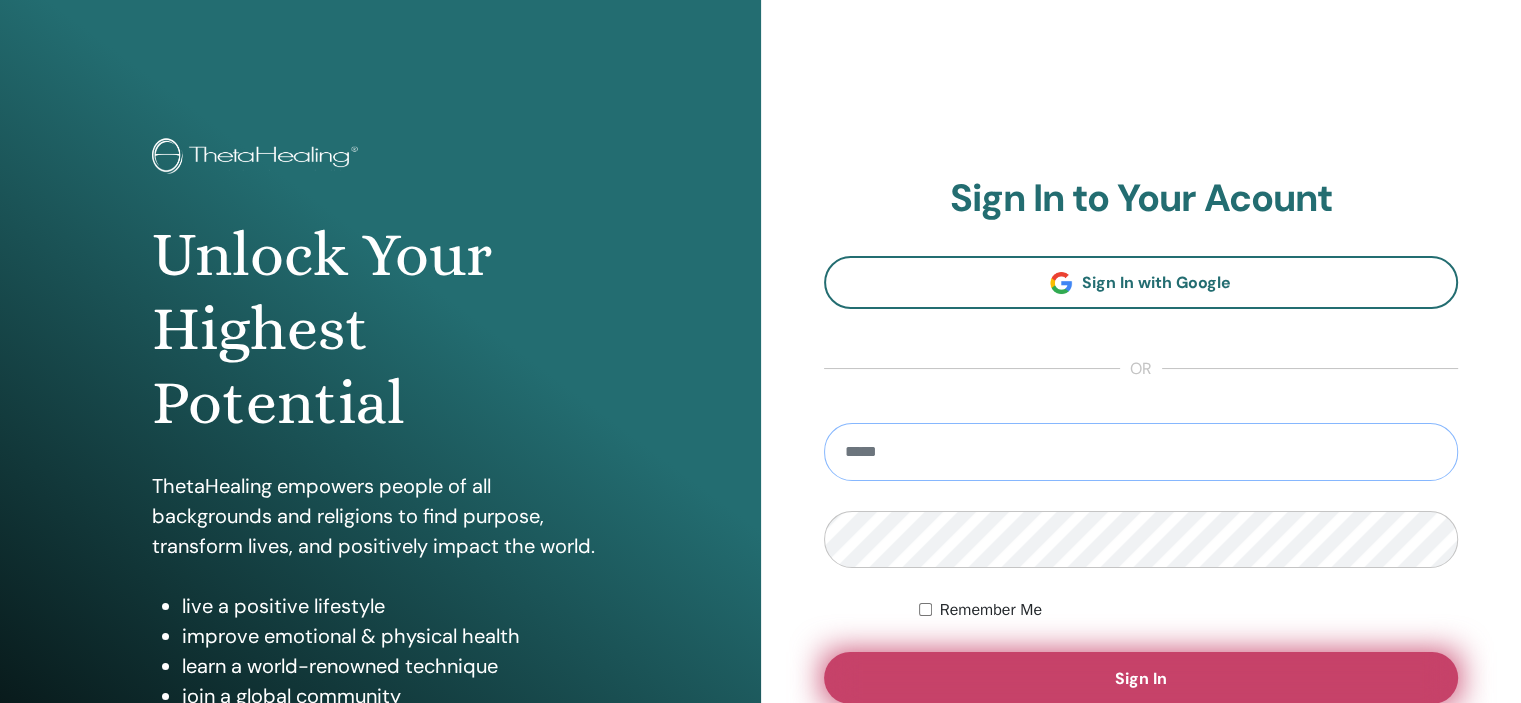 type on "**********" 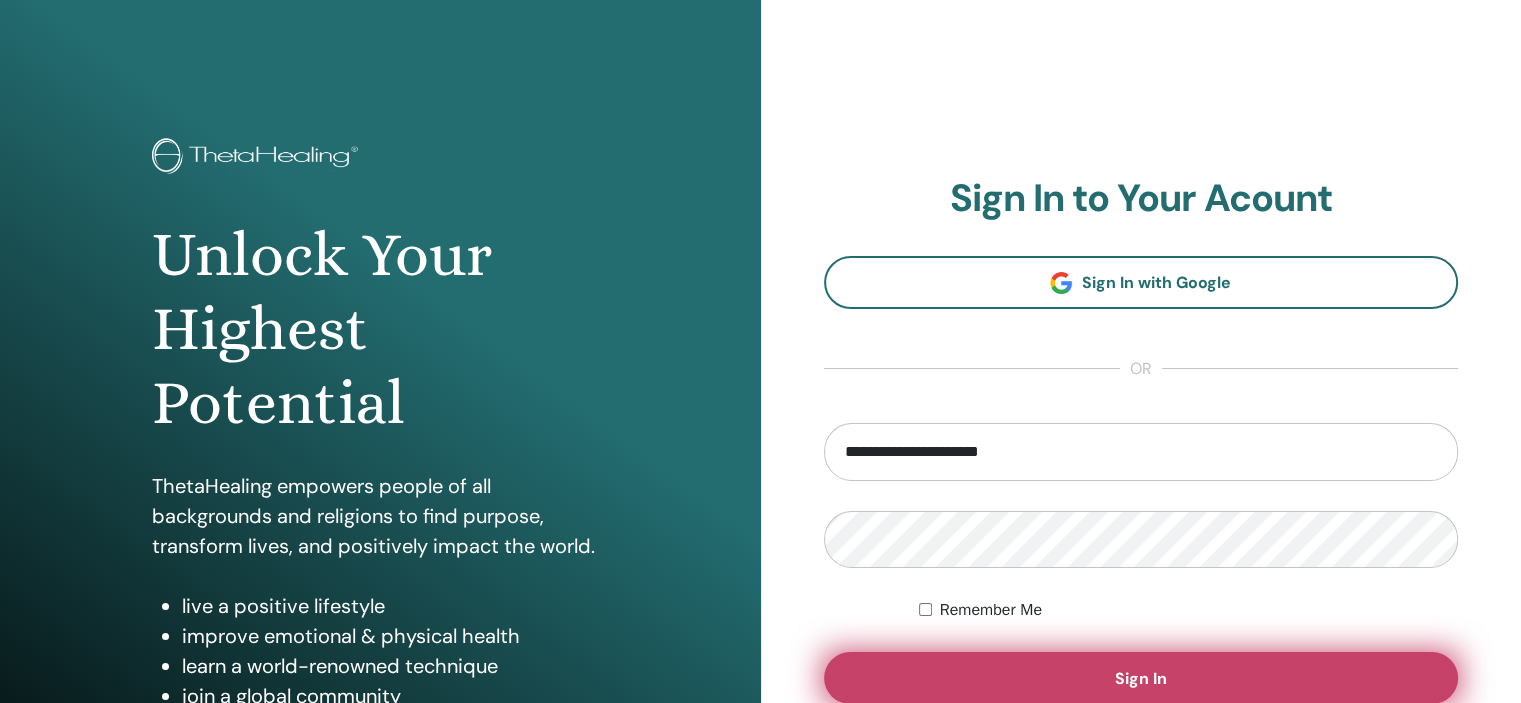 click on "Sign In" at bounding box center (1141, 678) 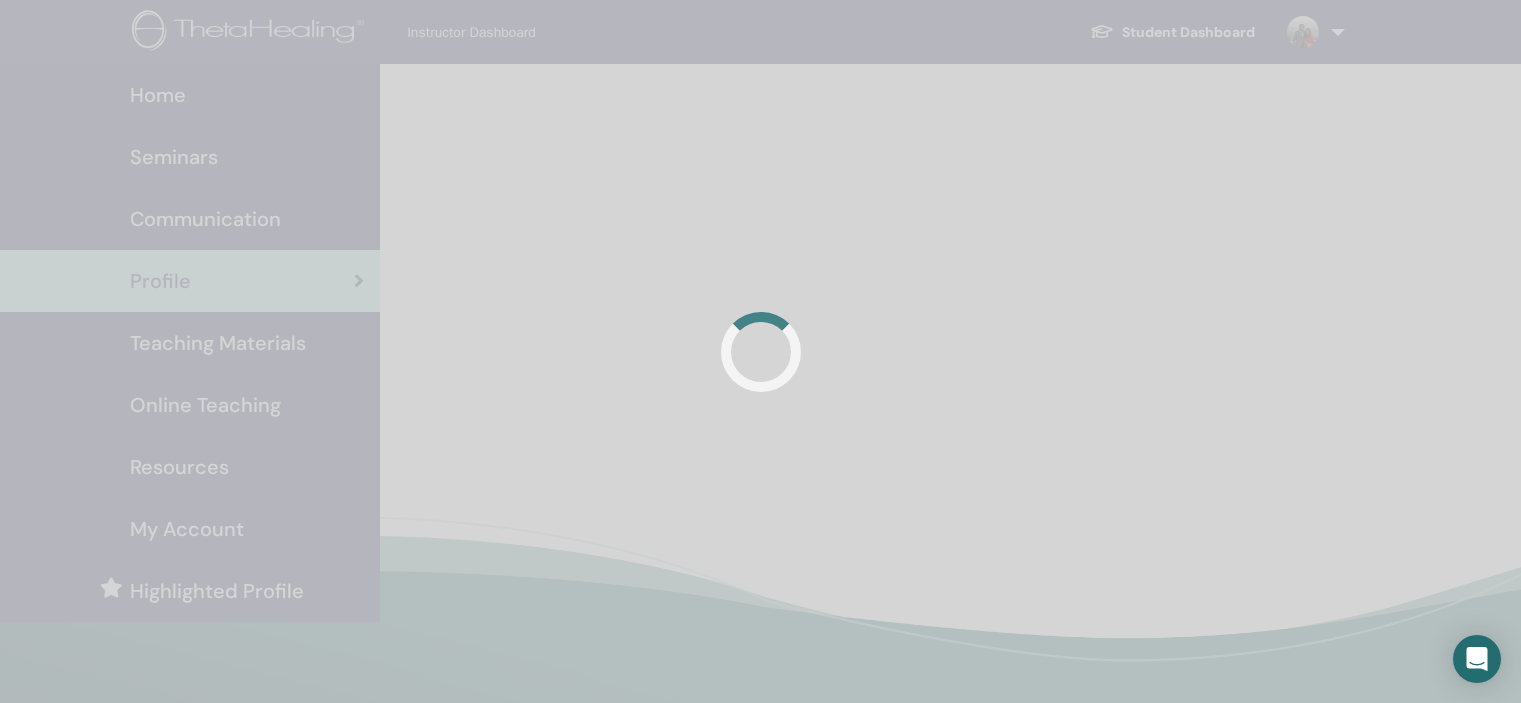 scroll, scrollTop: 0, scrollLeft: 0, axis: both 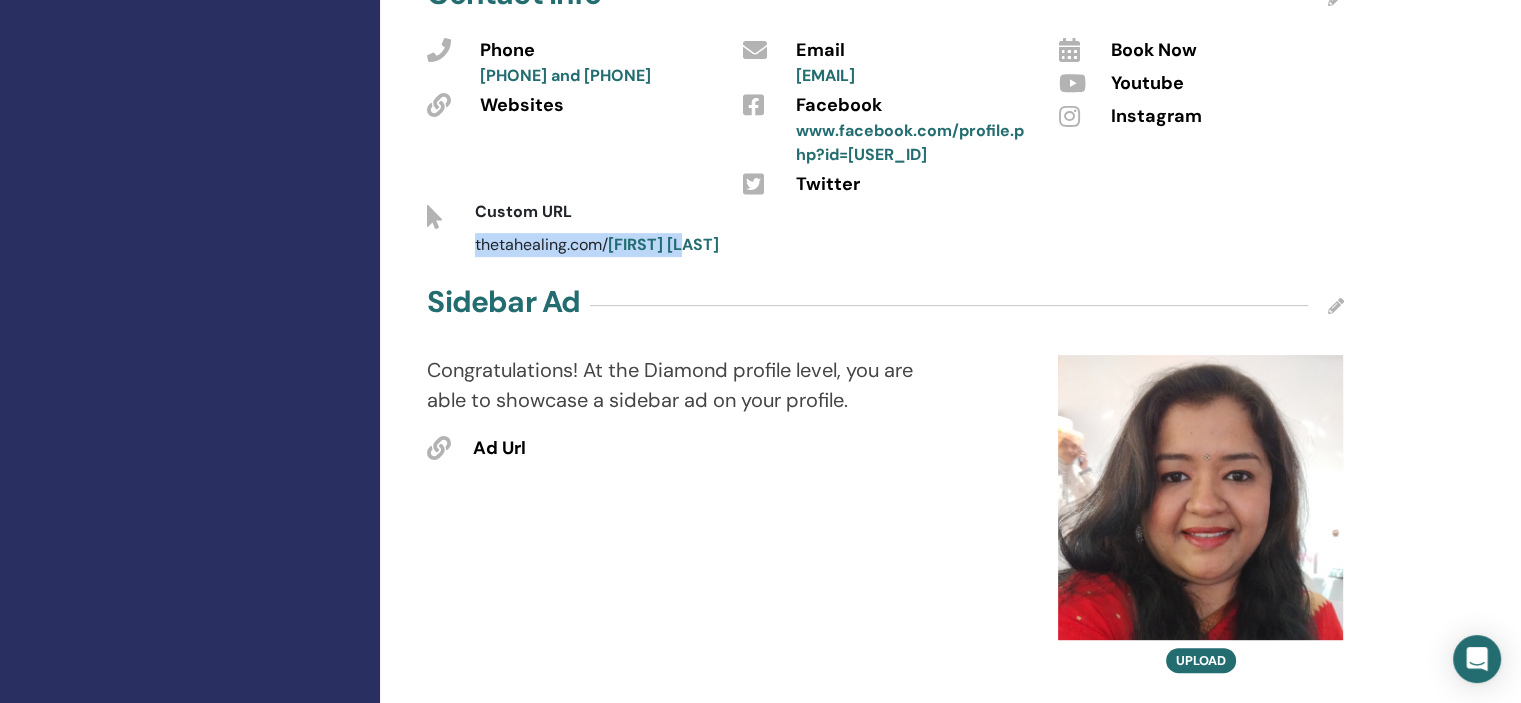 drag, startPoint x: 693, startPoint y: 219, endPoint x: 451, endPoint y: 212, distance: 242.10121 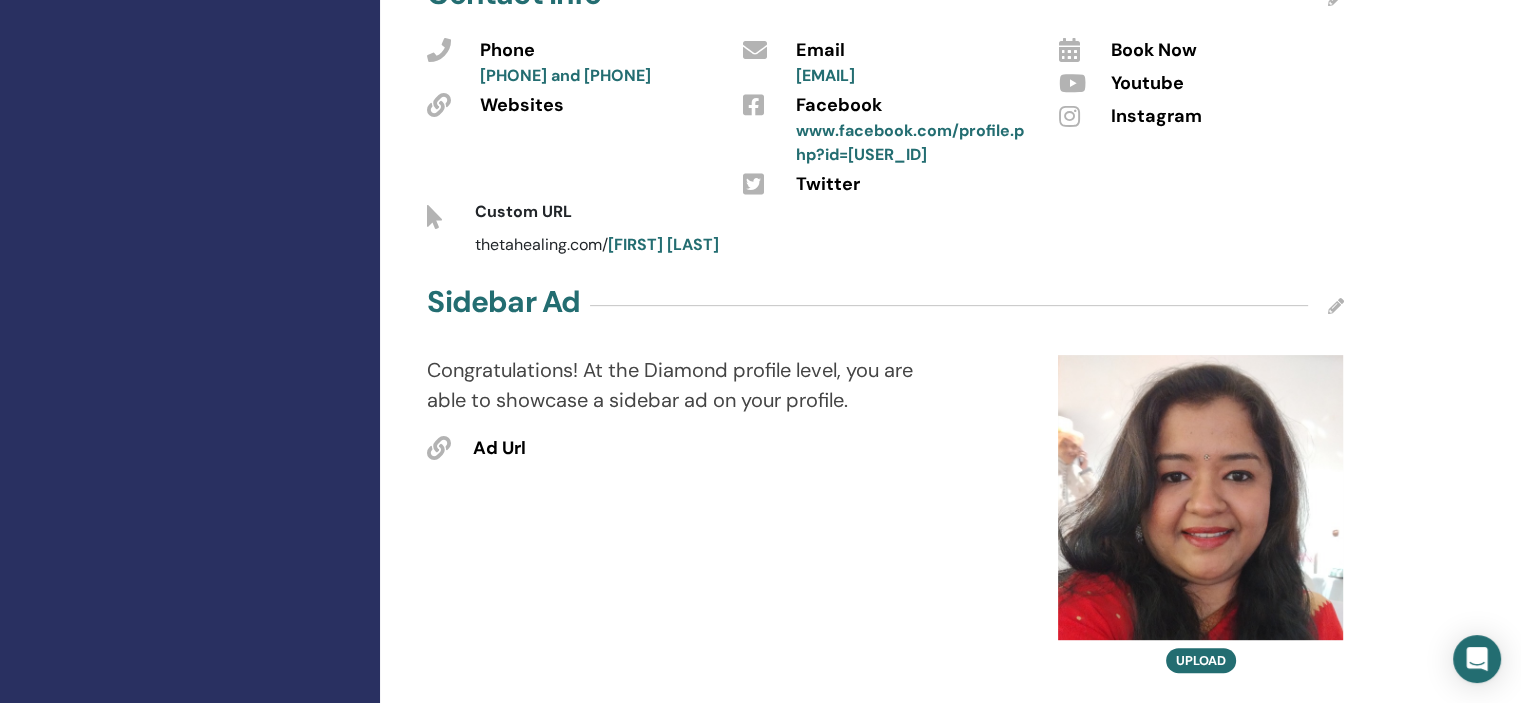click on "Congratulations! At the Diamond profile level, you are able to showcase a sidebar ad on your profile. Ad Url" at bounding box center (688, 514) 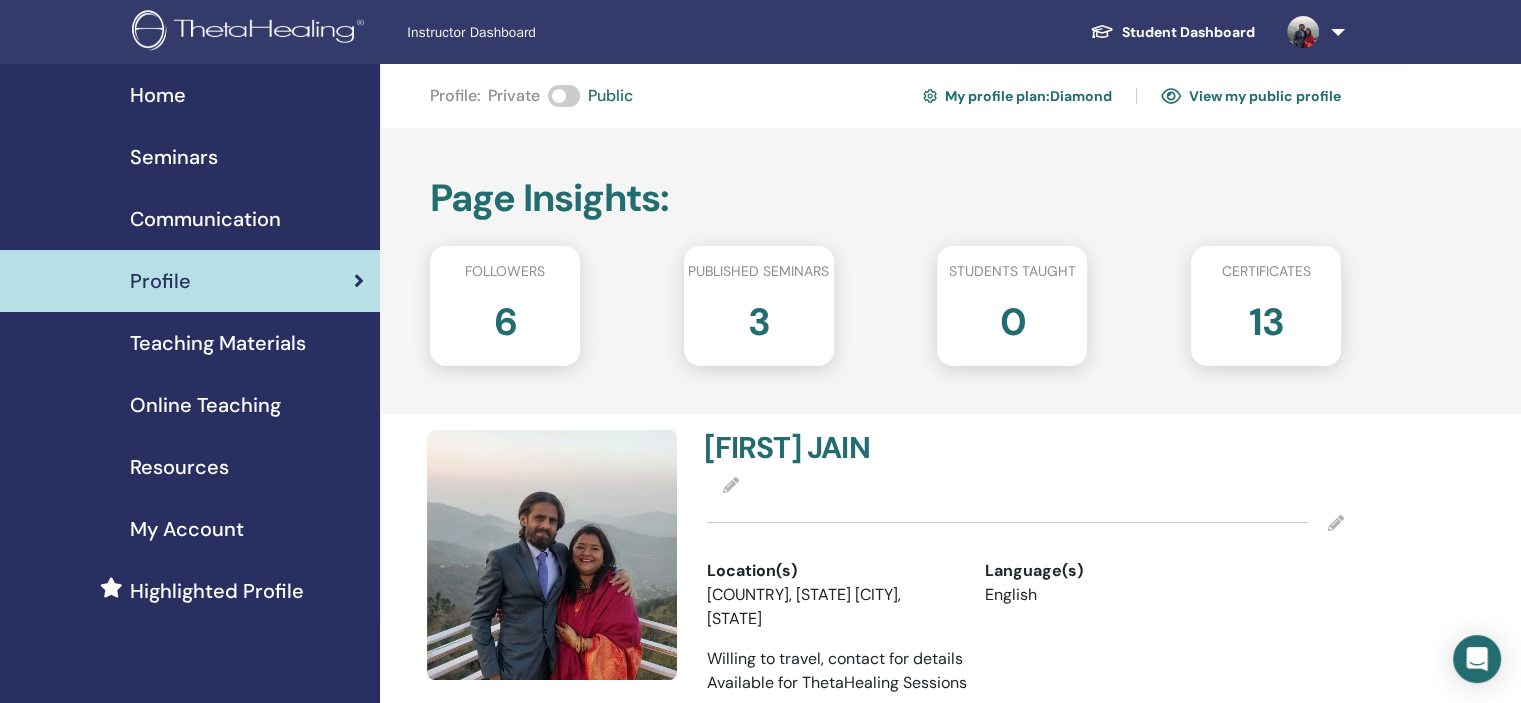 click on "Online Teaching" at bounding box center [205, 405] 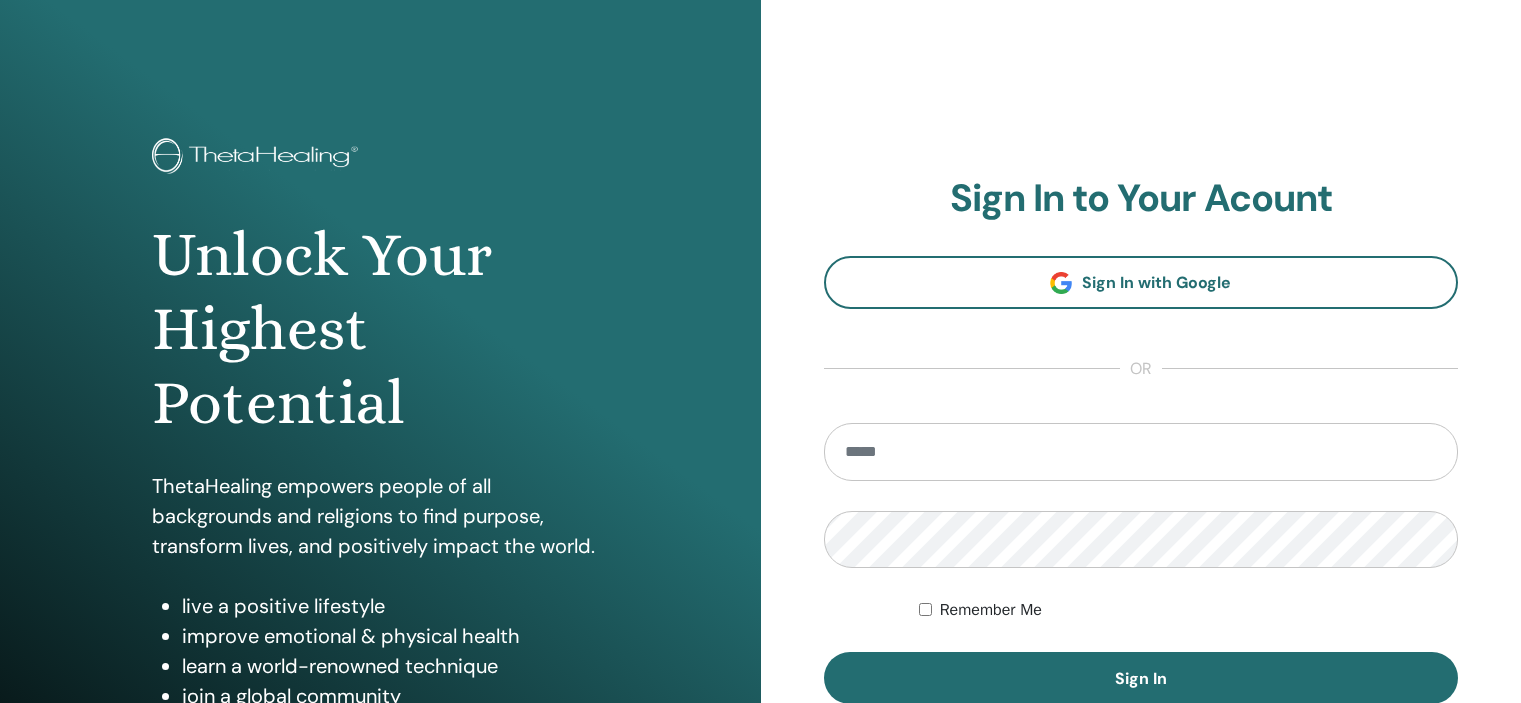 scroll, scrollTop: 0, scrollLeft: 0, axis: both 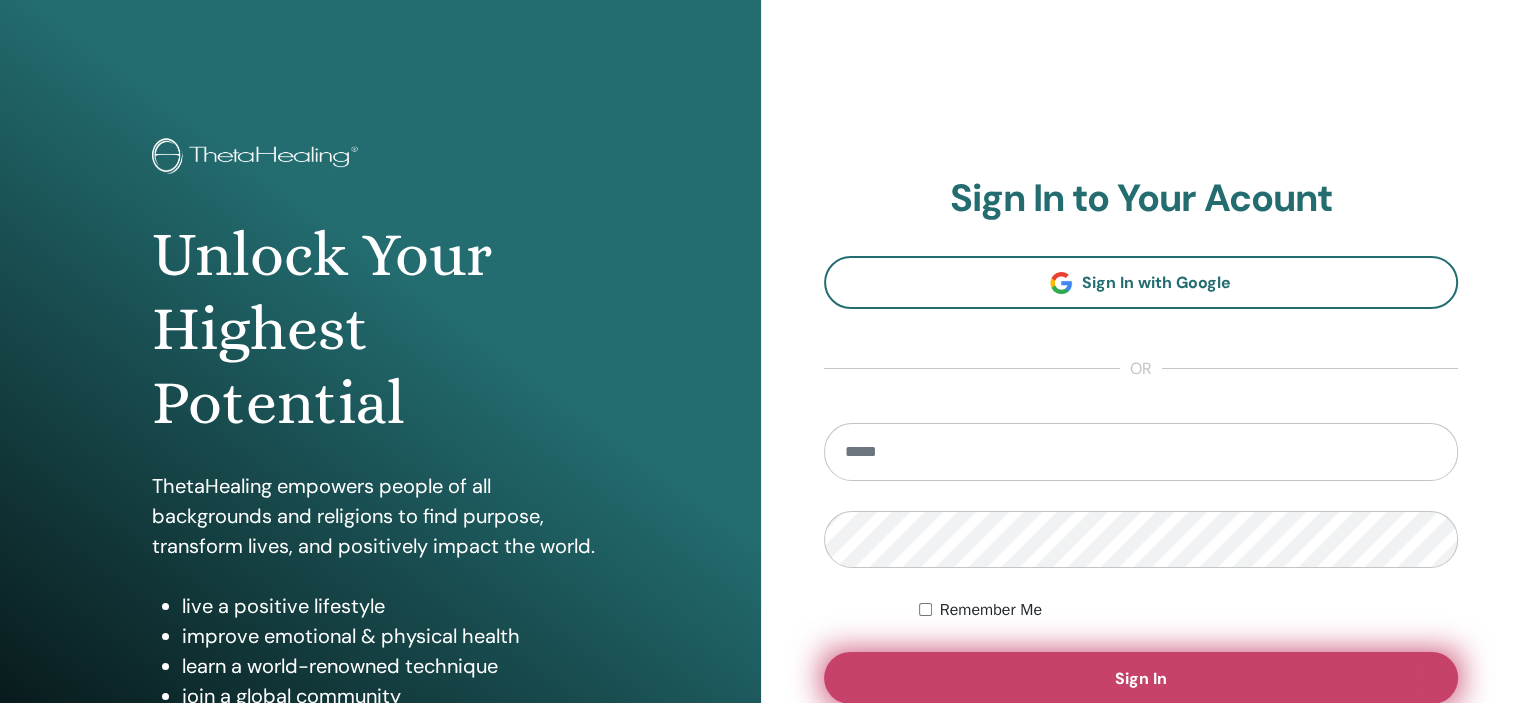 type on "**********" 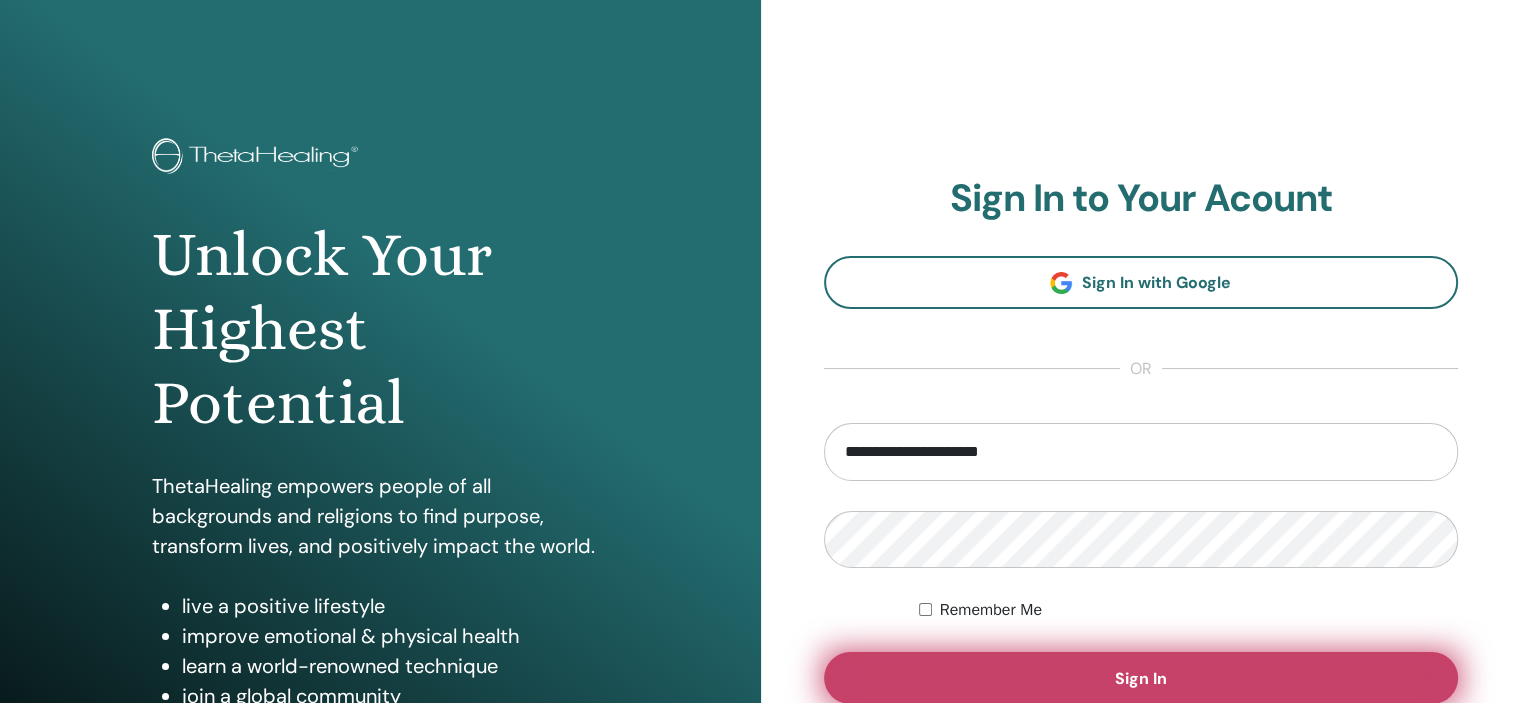 click on "Sign In" at bounding box center (1141, 678) 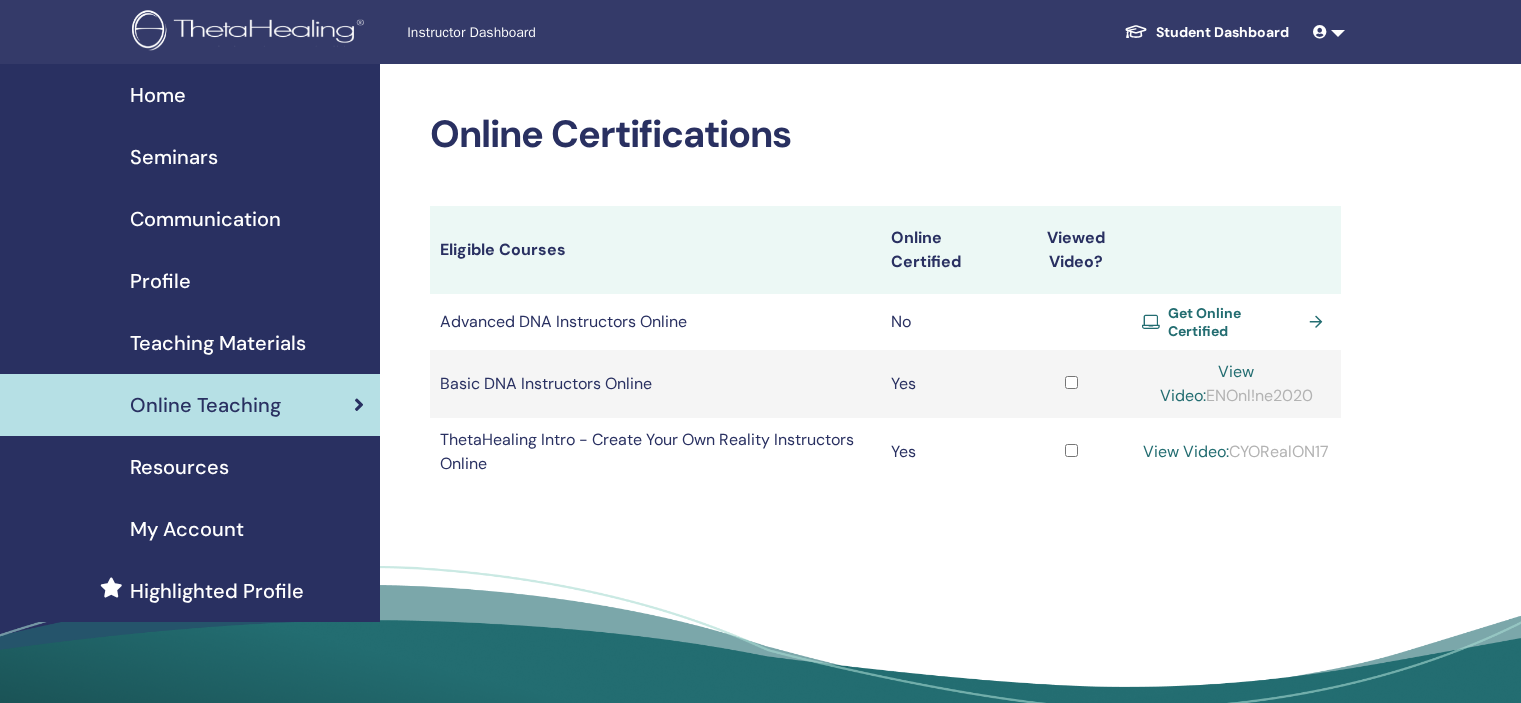 scroll, scrollTop: 0, scrollLeft: 0, axis: both 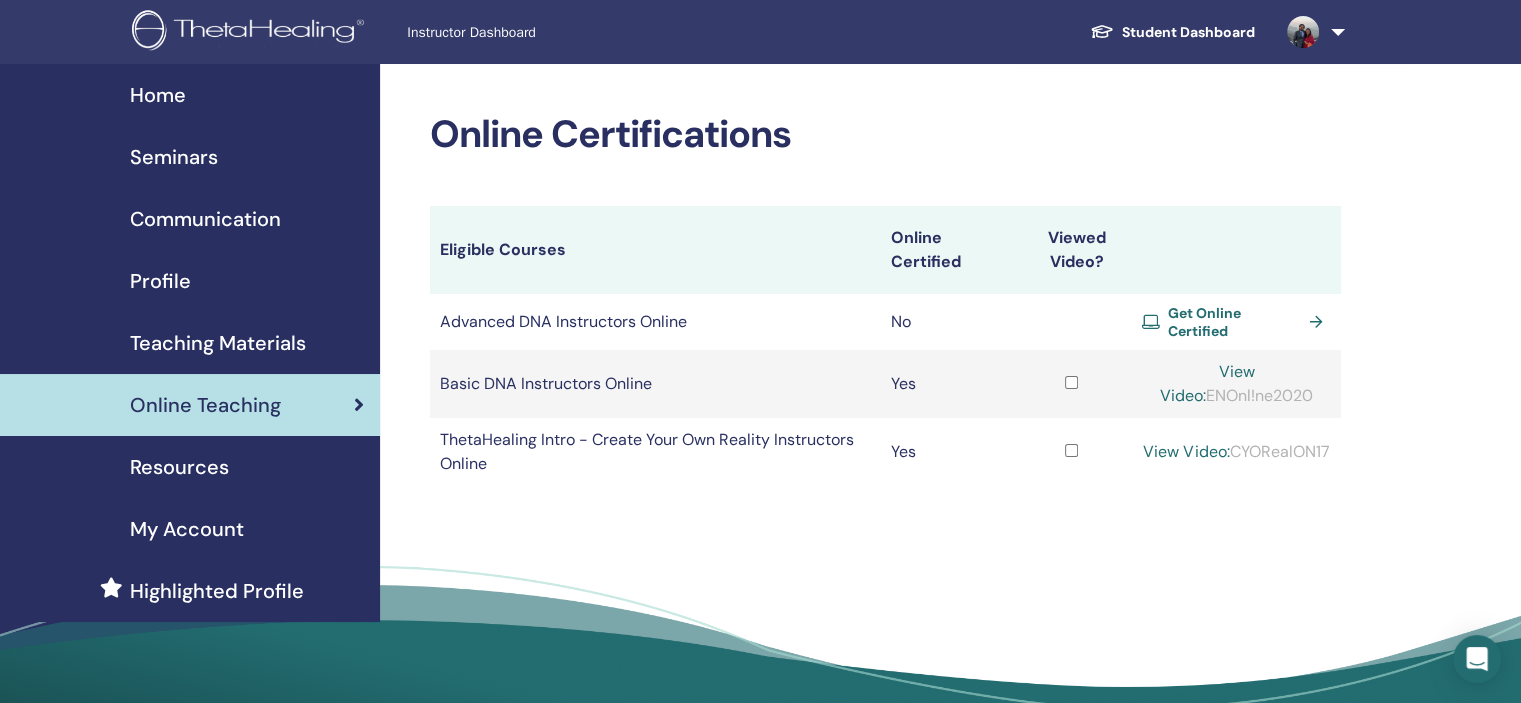 drag, startPoint x: 1280, startPoint y: 457, endPoint x: 1184, endPoint y: 459, distance: 96.02083 